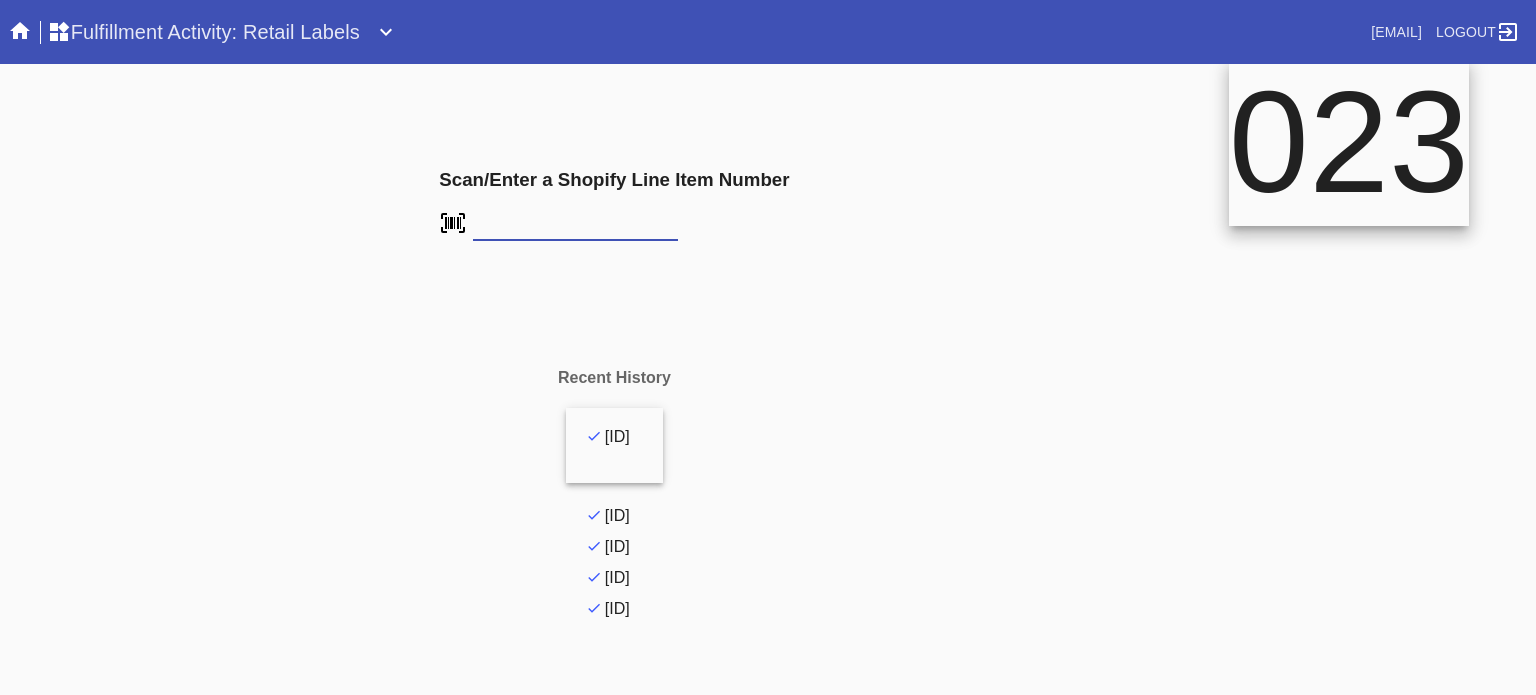 scroll, scrollTop: 0, scrollLeft: 0, axis: both 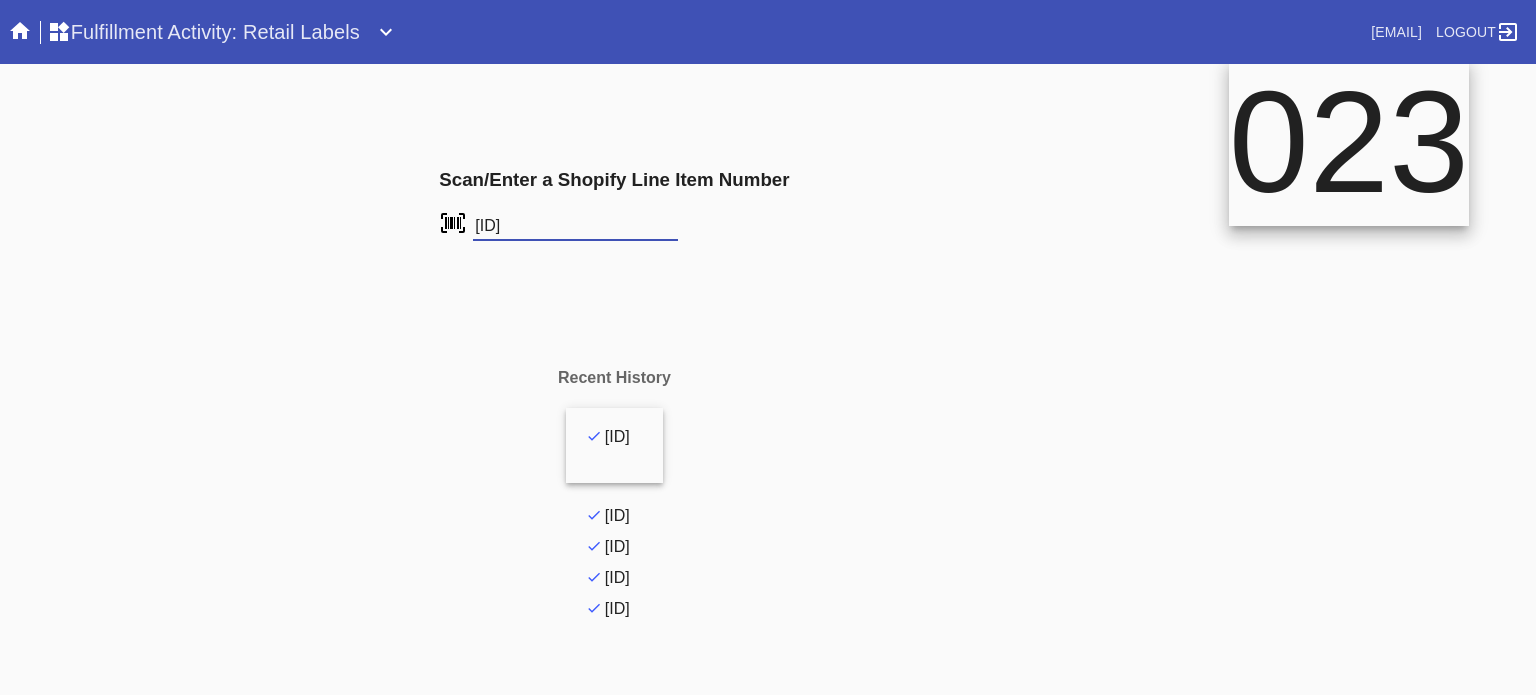 type on "[ID]" 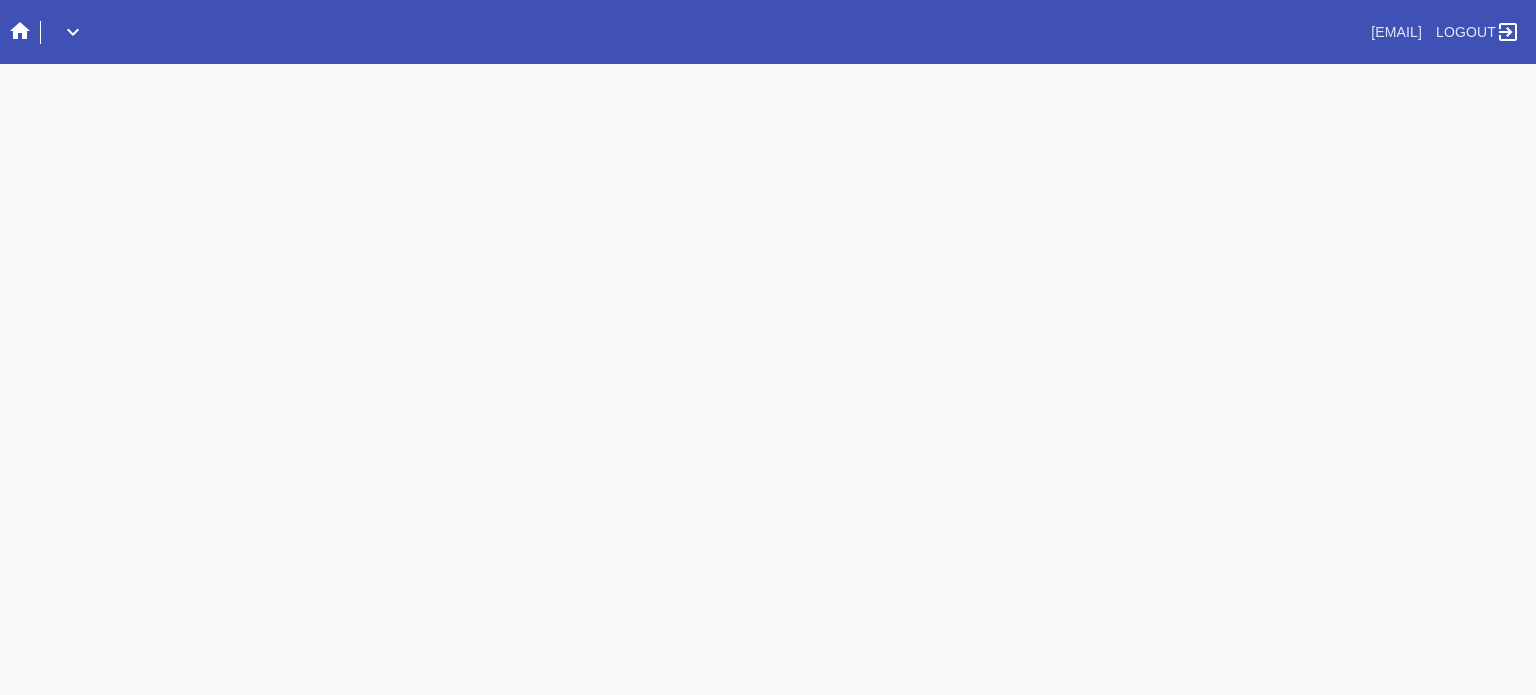 scroll, scrollTop: 0, scrollLeft: 0, axis: both 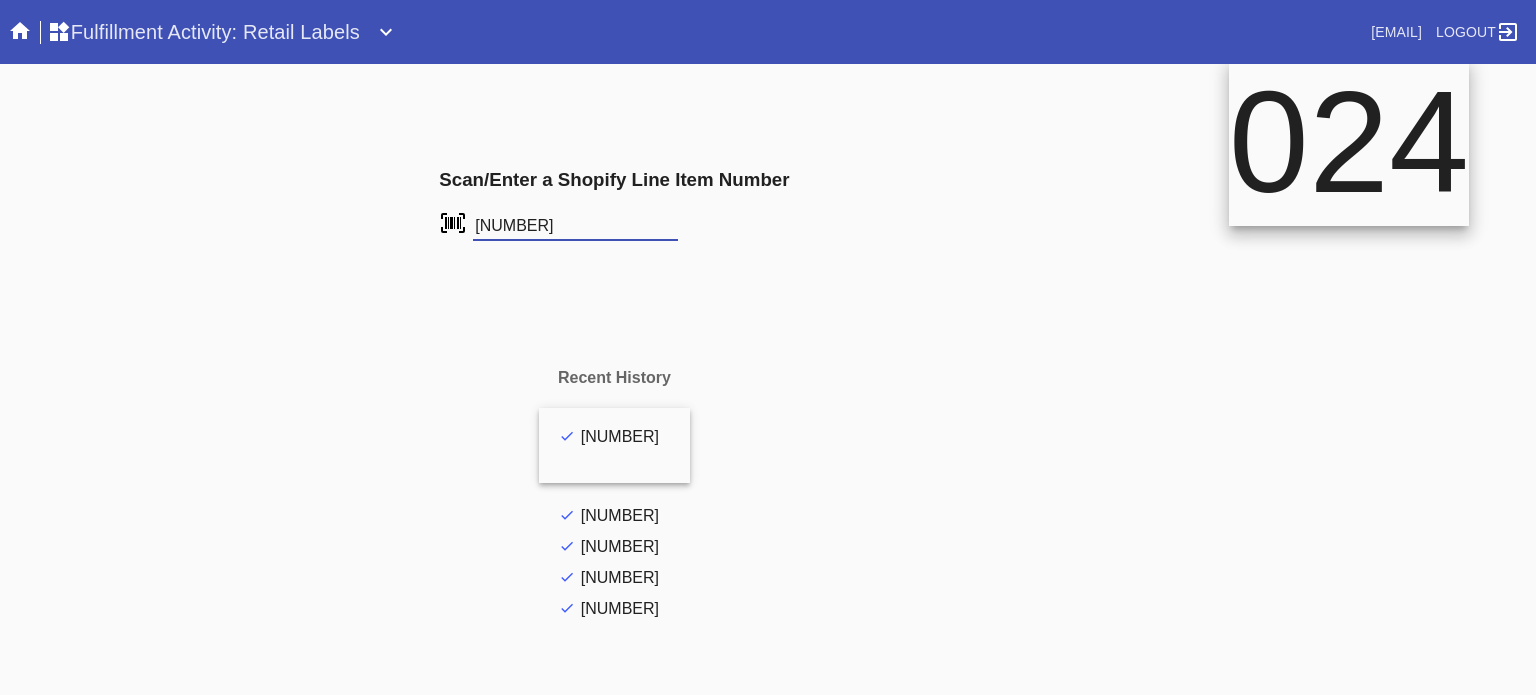 type on "[NUMBER]" 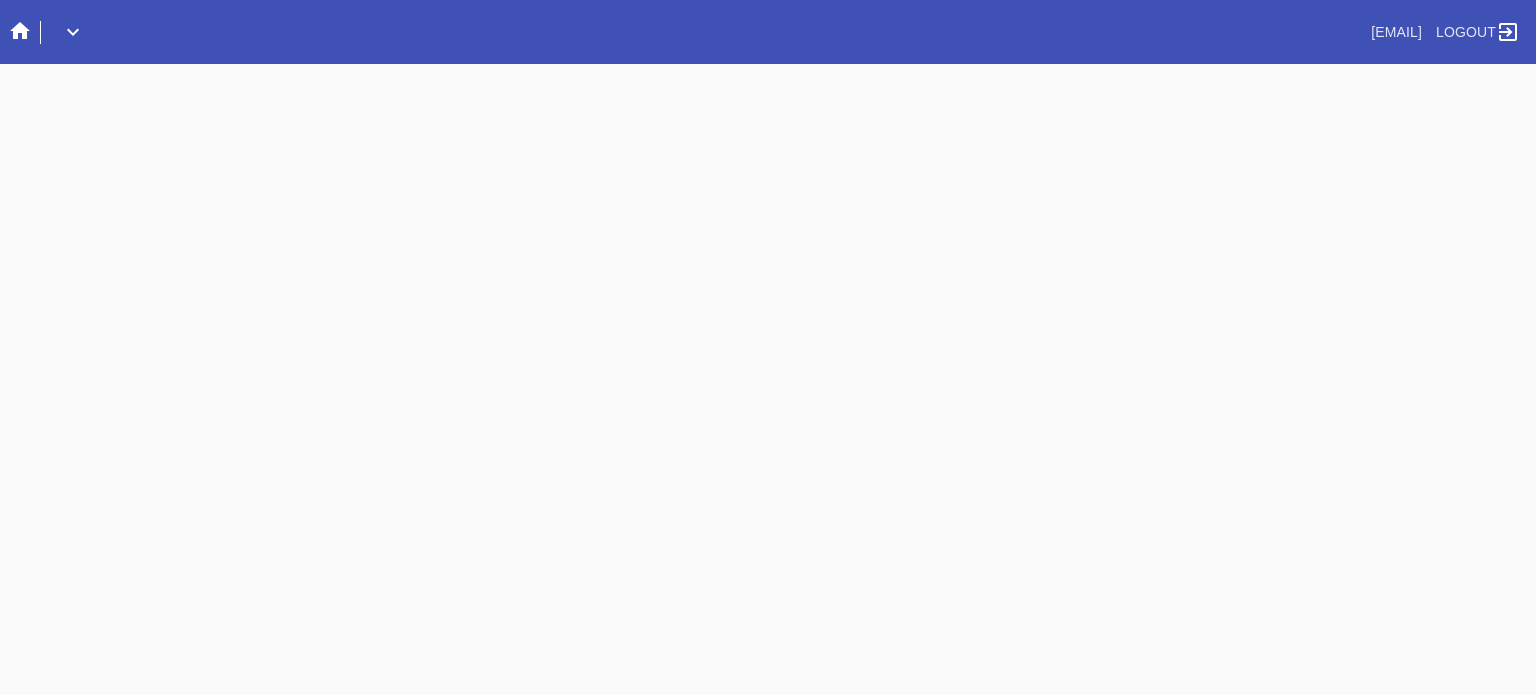 scroll, scrollTop: 0, scrollLeft: 0, axis: both 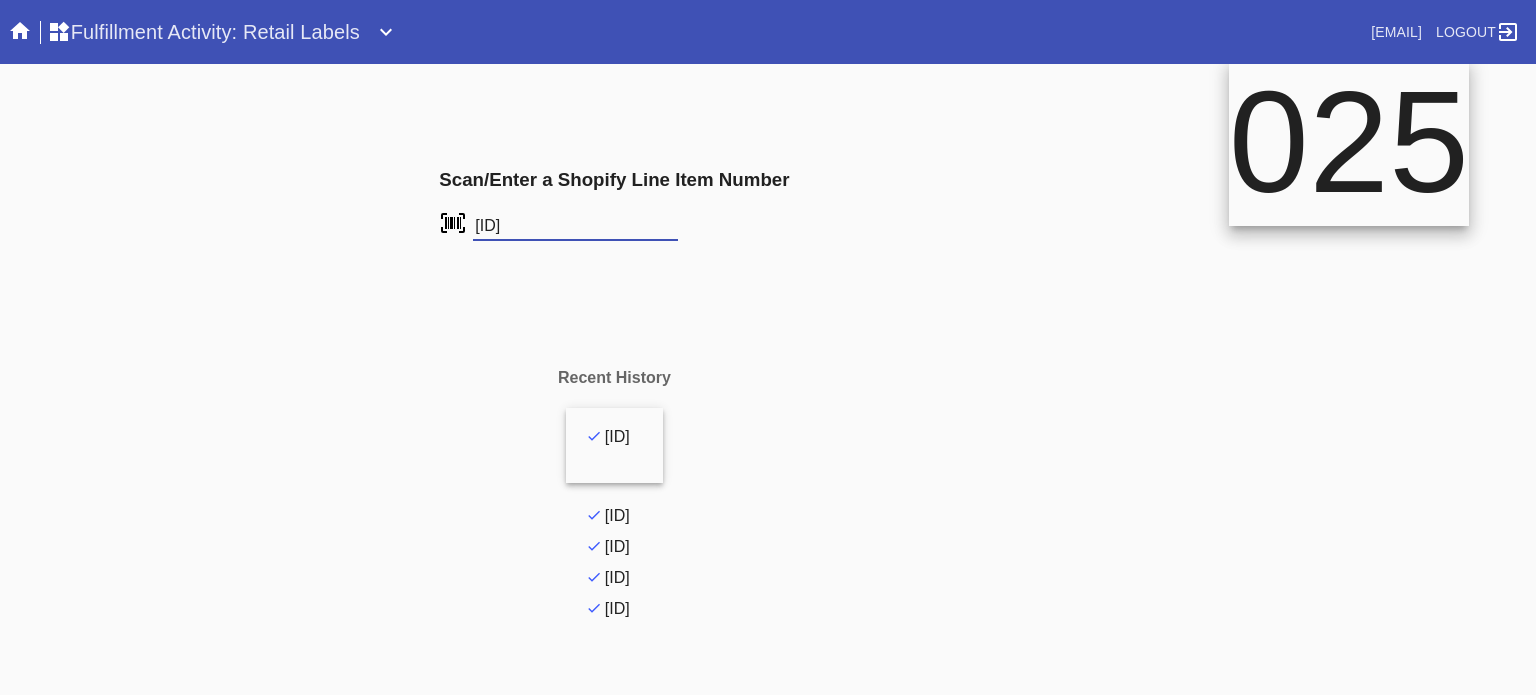 type on "[ID]" 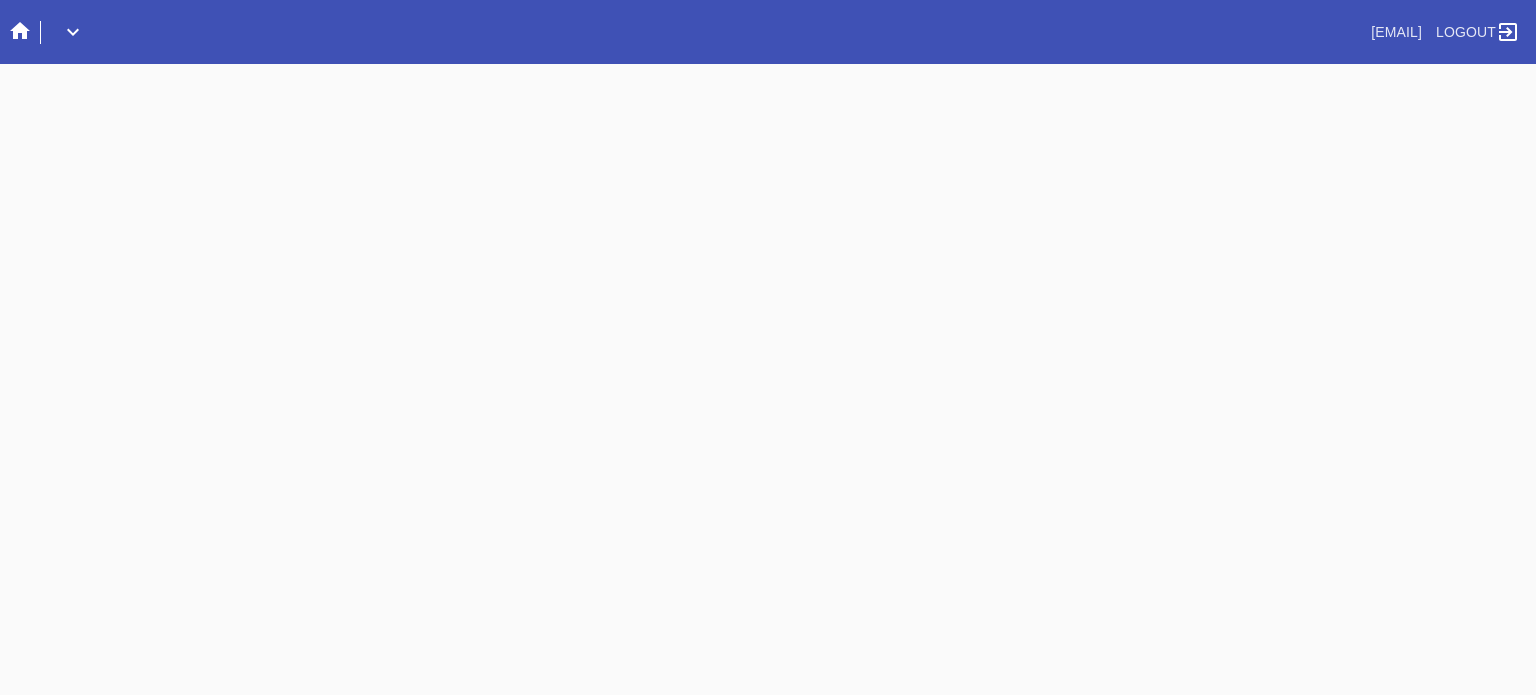 scroll, scrollTop: 0, scrollLeft: 0, axis: both 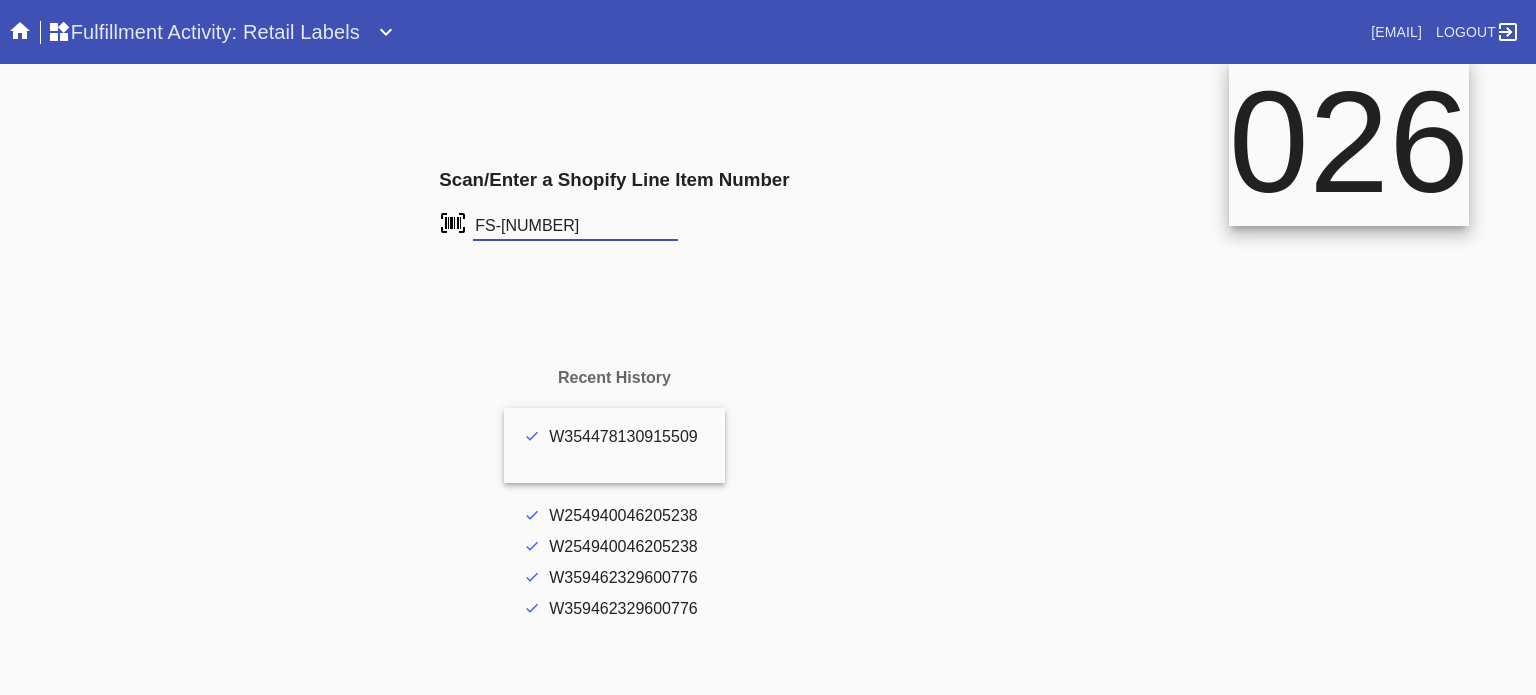 type on "FS-[NUMBER]" 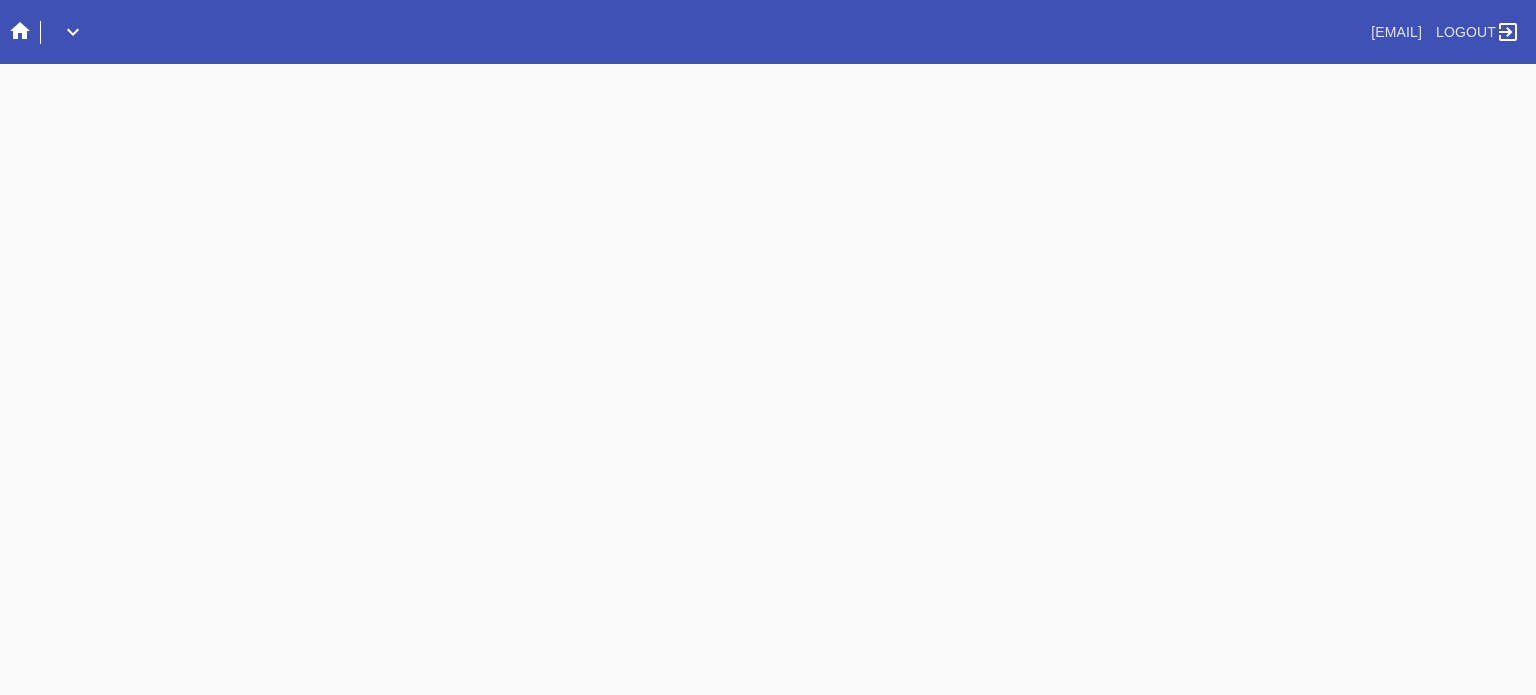 scroll, scrollTop: 0, scrollLeft: 0, axis: both 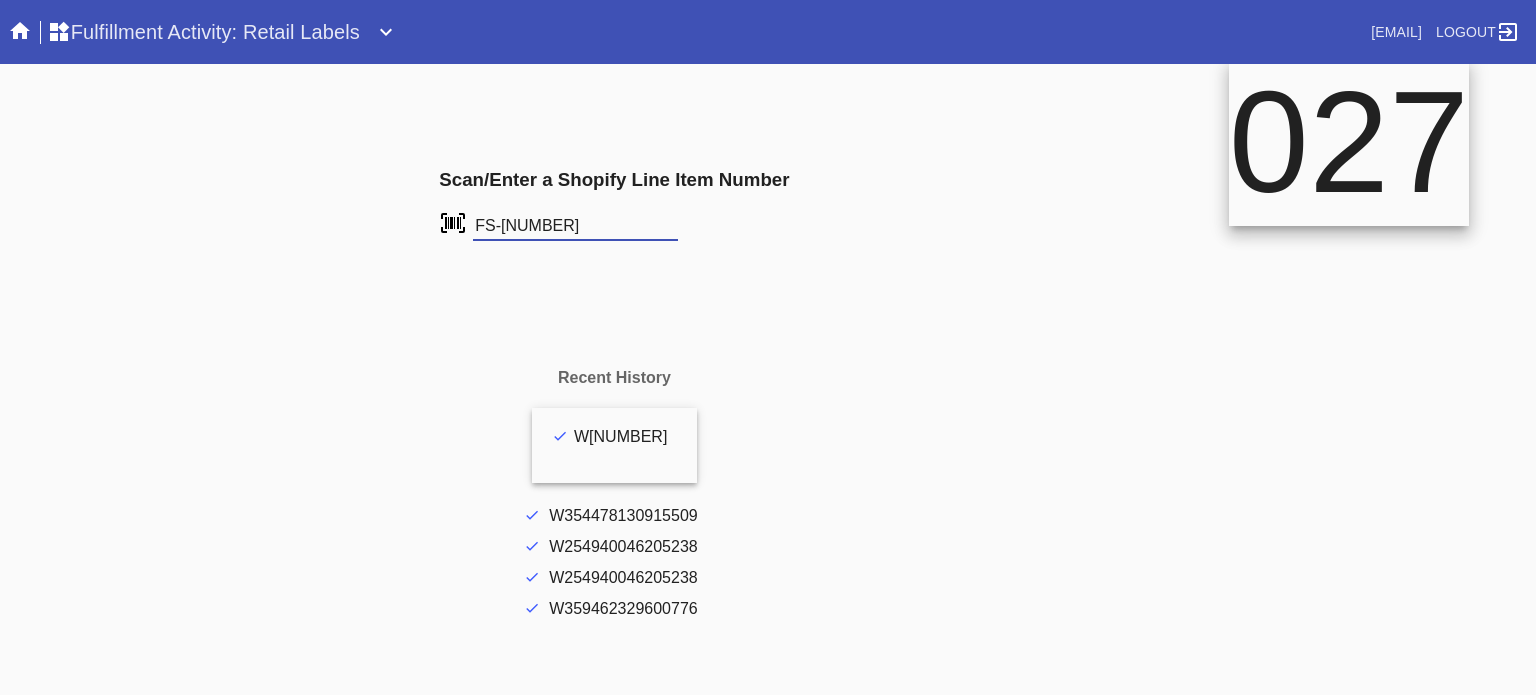 type on "FS-[NUMBER]" 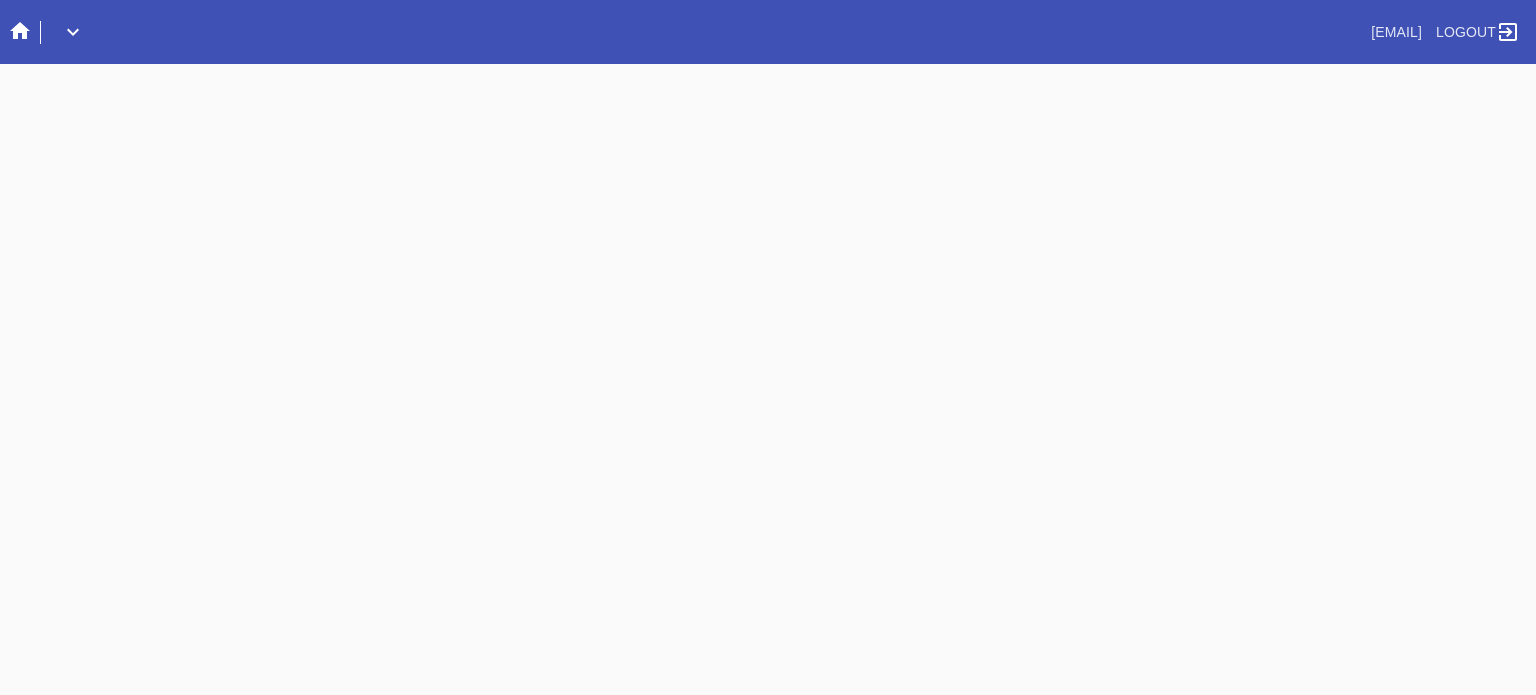 scroll, scrollTop: 0, scrollLeft: 0, axis: both 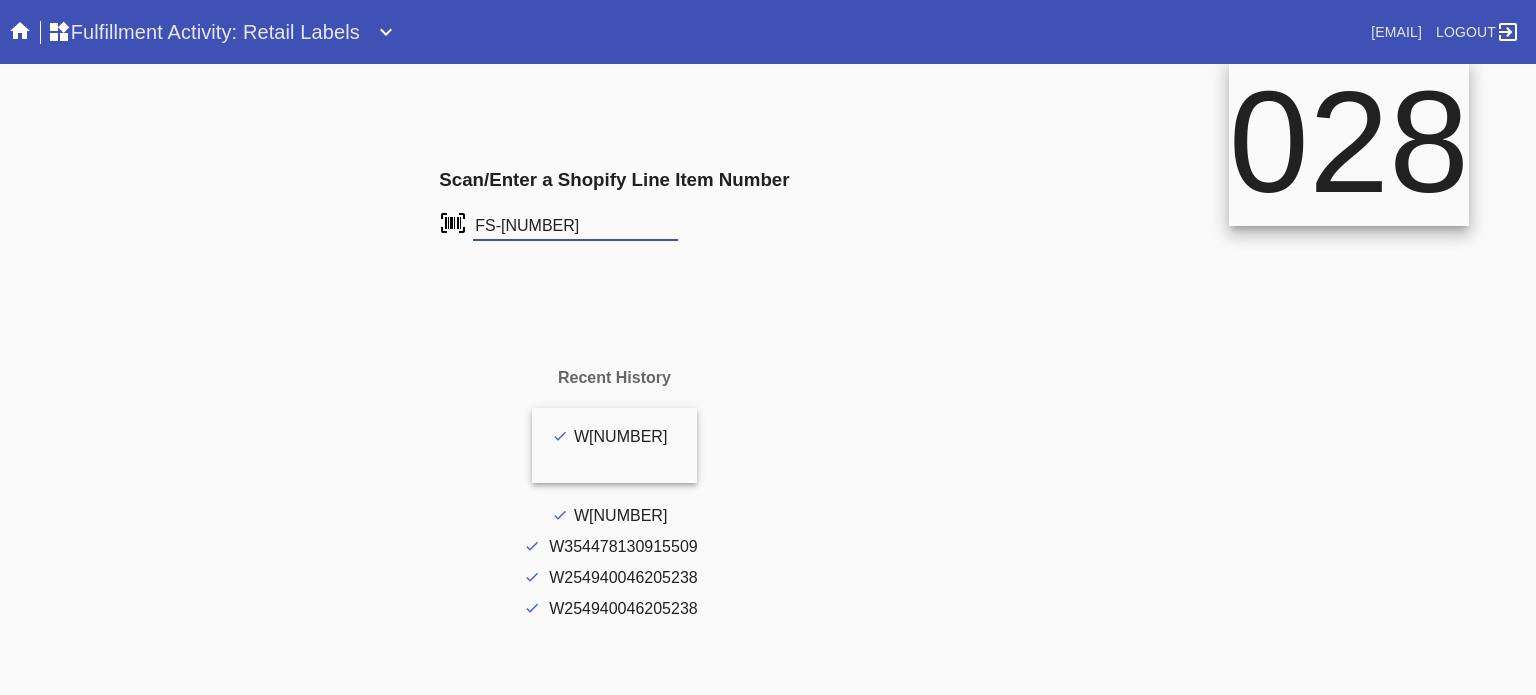 type on "FS-[NUMBER]" 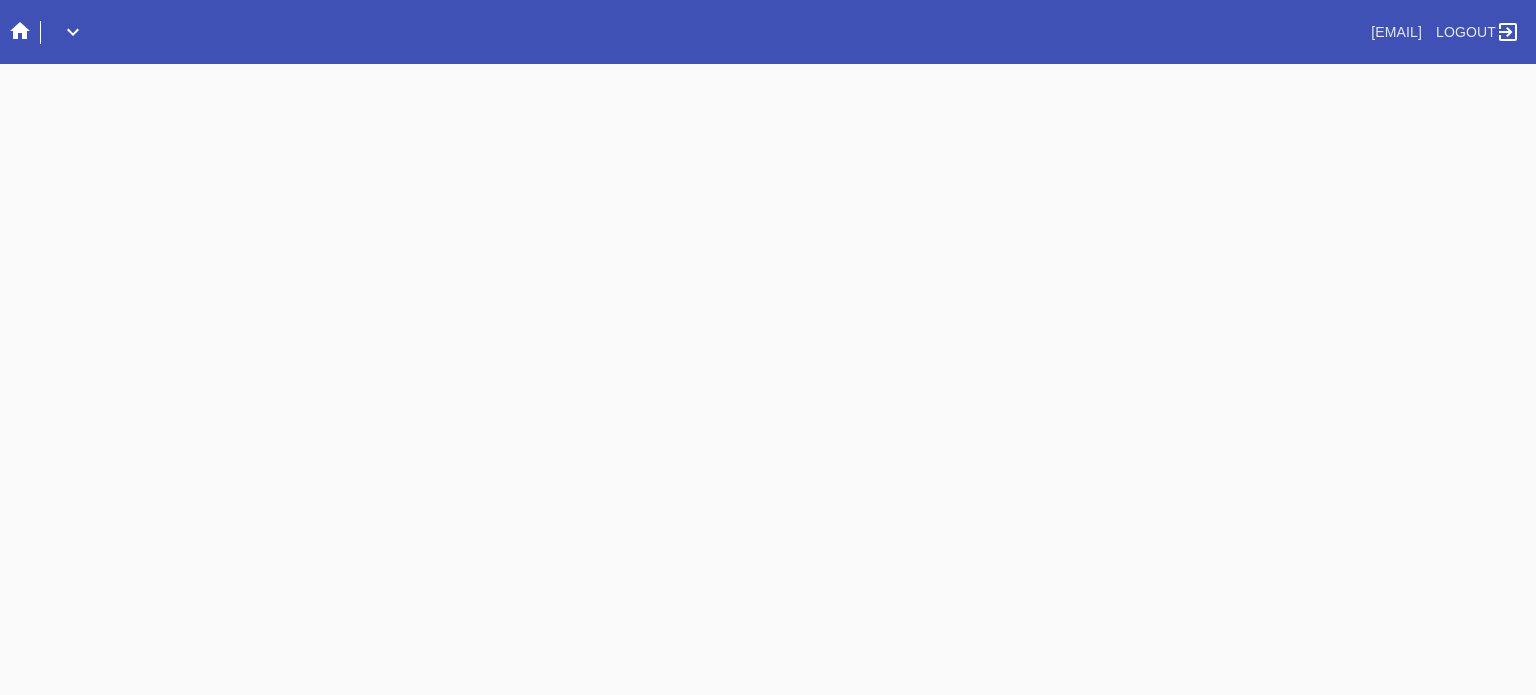 scroll, scrollTop: 0, scrollLeft: 0, axis: both 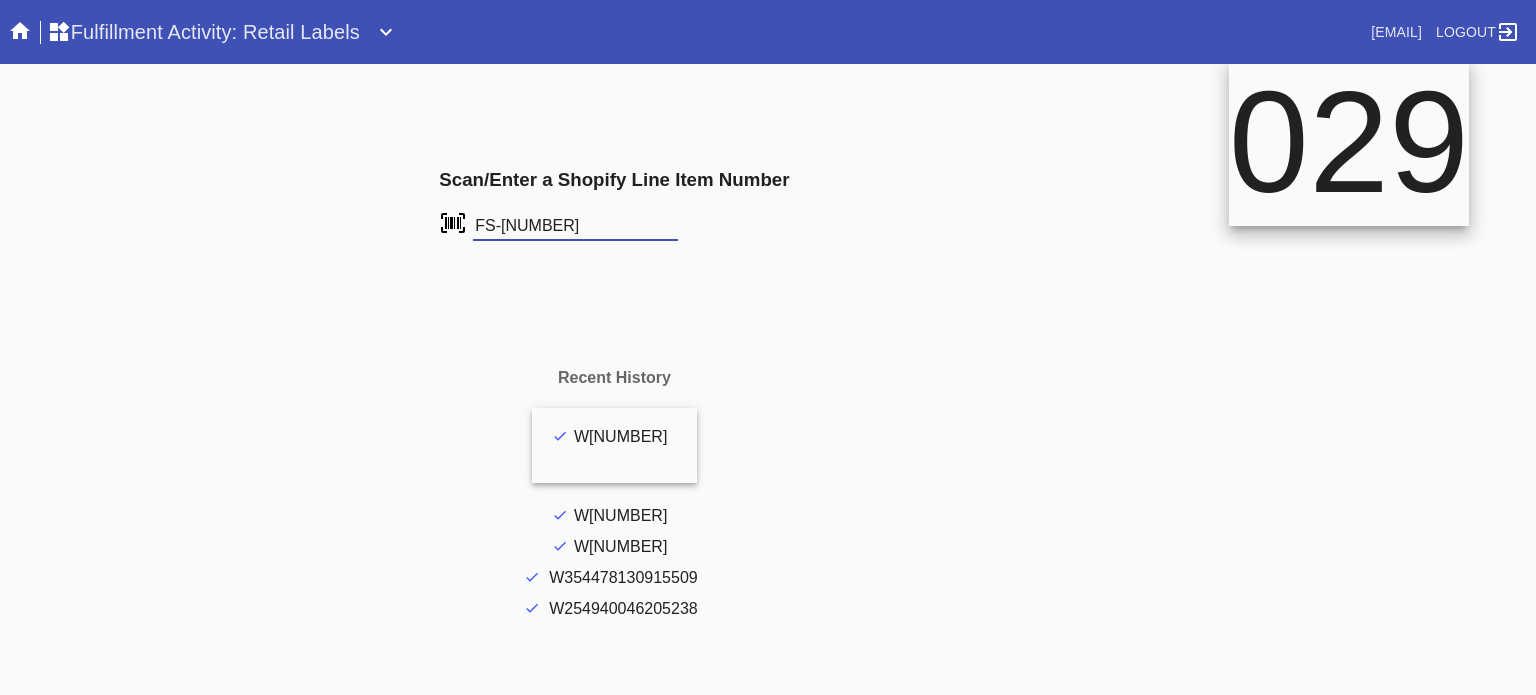 type on "FS-[NUMBER]" 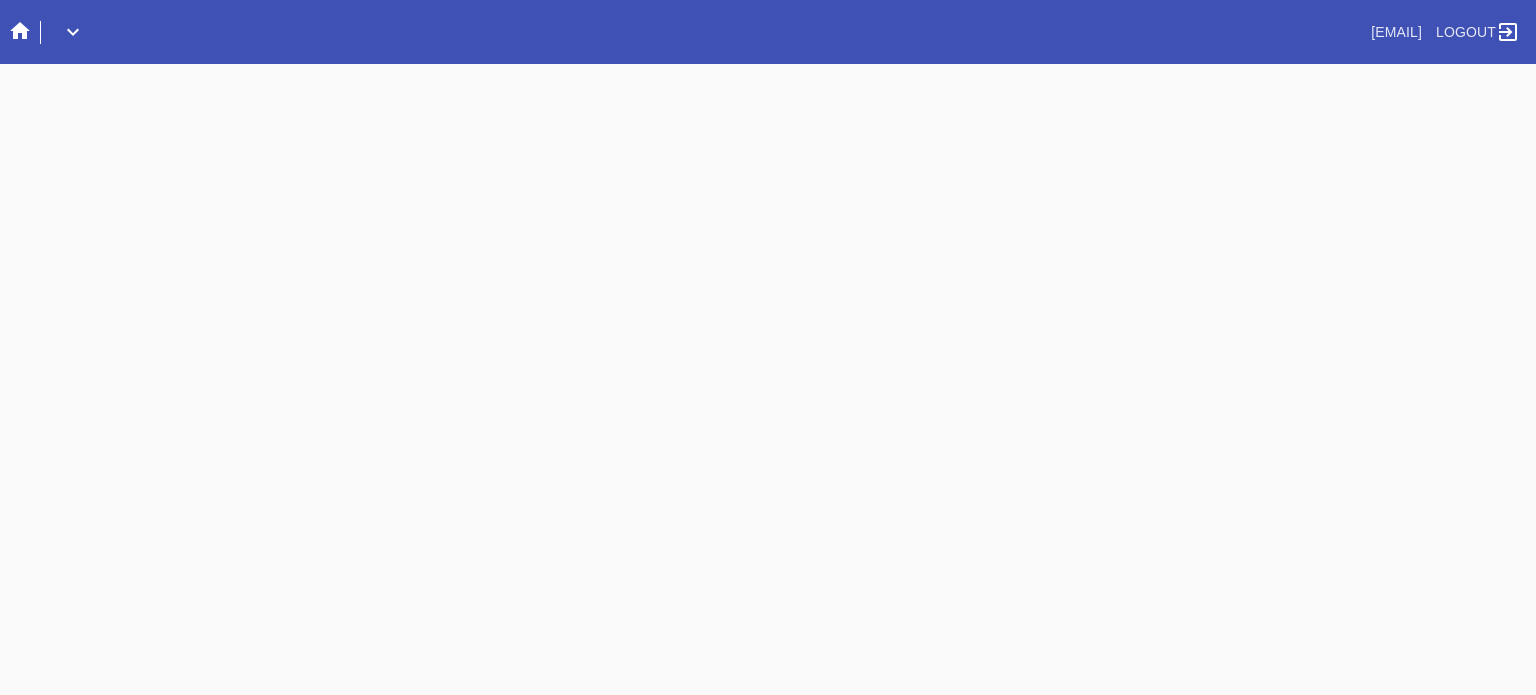 scroll, scrollTop: 0, scrollLeft: 0, axis: both 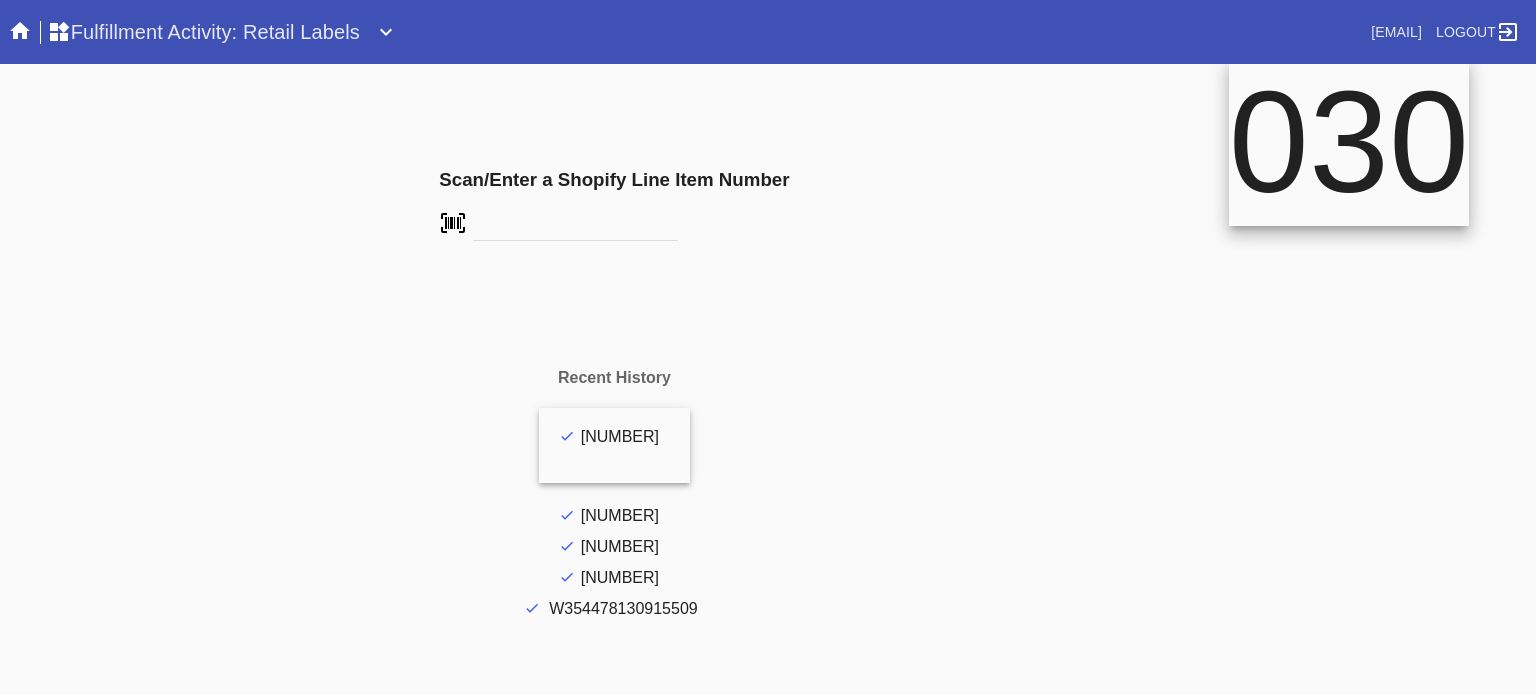 click on "Recent History [NUMBER] [NUMBER] [NUMBER] [NUMBER] [NUMBER] [NUMBER] [NUMBER] [NUMBER] [NUMBER] [NUMBER] [NUMBER] [NUMBER] [NUMBER] [NUMBER] [NUMBER] [NUMBER] [NUMBER] [NUMBER] [NUMBER] [NUMBER] [NUMBER] [NUMBER] [NUMBER] [NUMBER] [NUMBER] [NUMBER] [NUMBER]" at bounding box center [614, 490] 